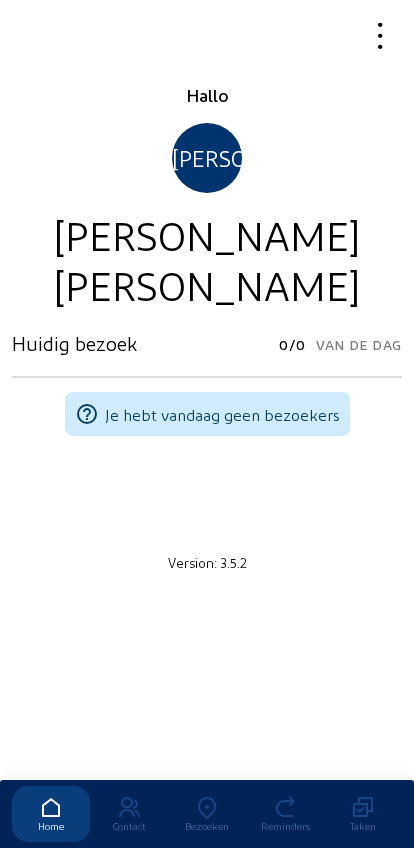 scroll, scrollTop: 0, scrollLeft: 0, axis: both 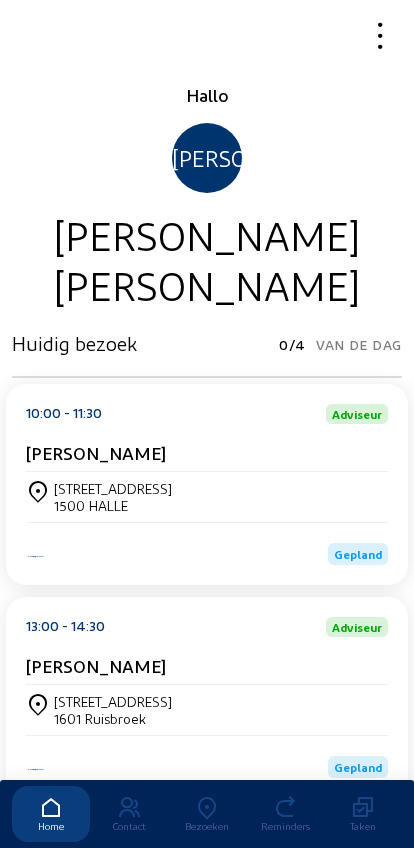 click 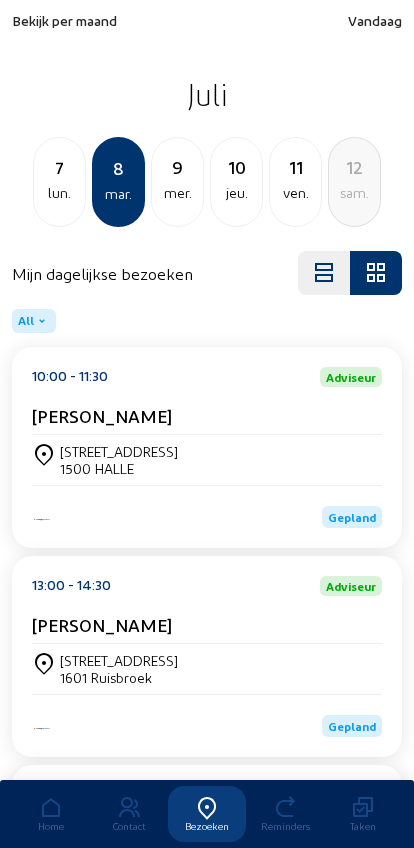 click on "lun." 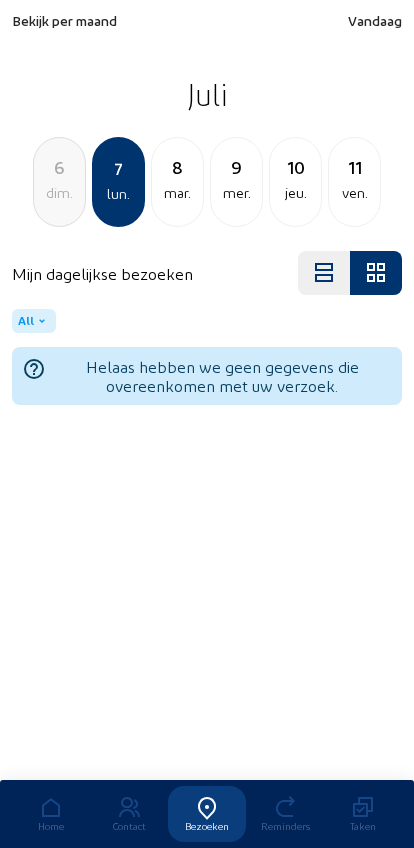 click on "dim." 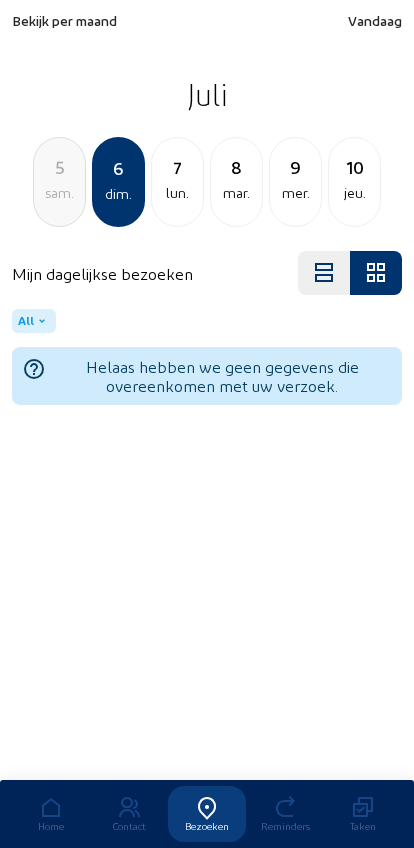 click on "5" 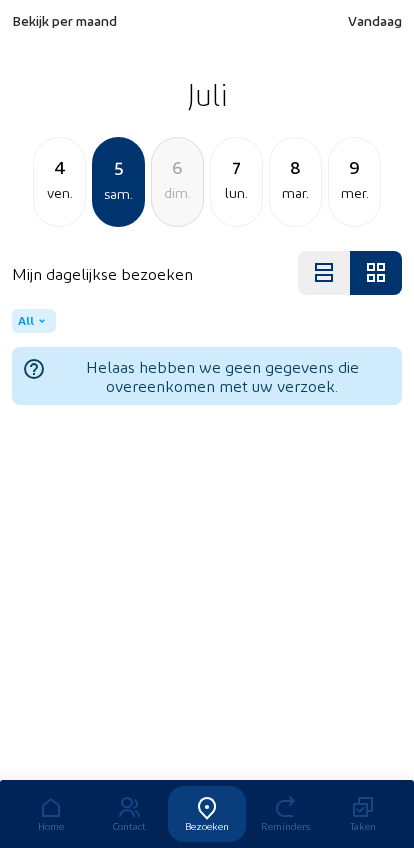 click on "ven." 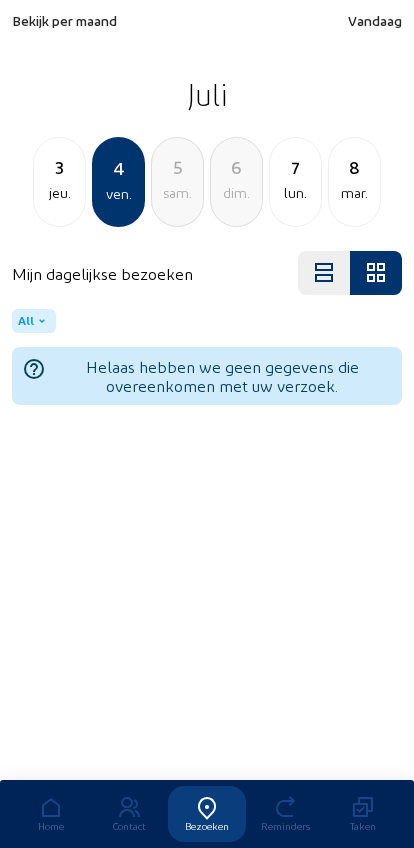 click on "3" 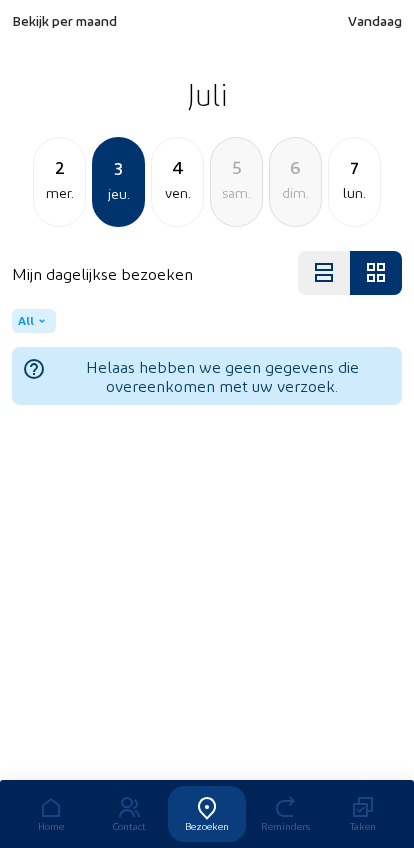click on "2" 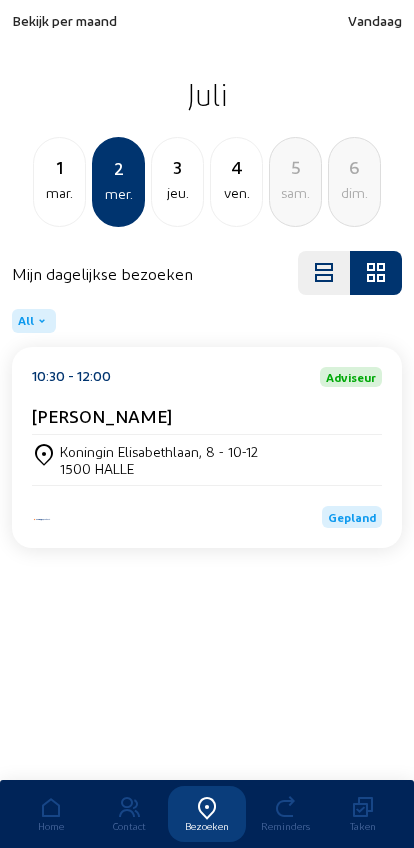 click on "1" 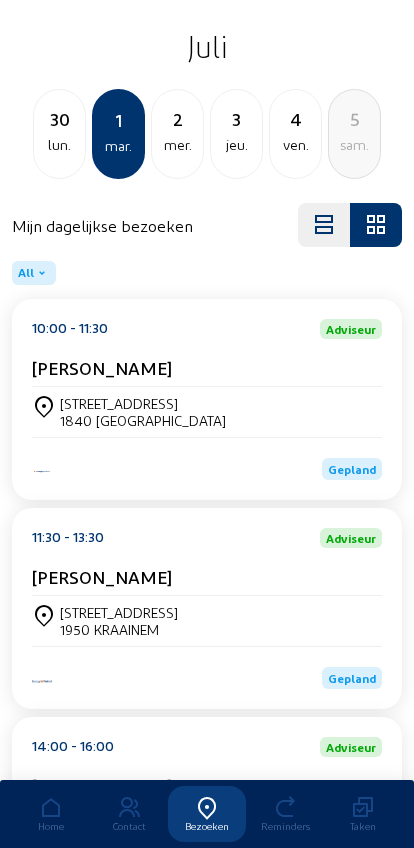 scroll, scrollTop: 0, scrollLeft: 0, axis: both 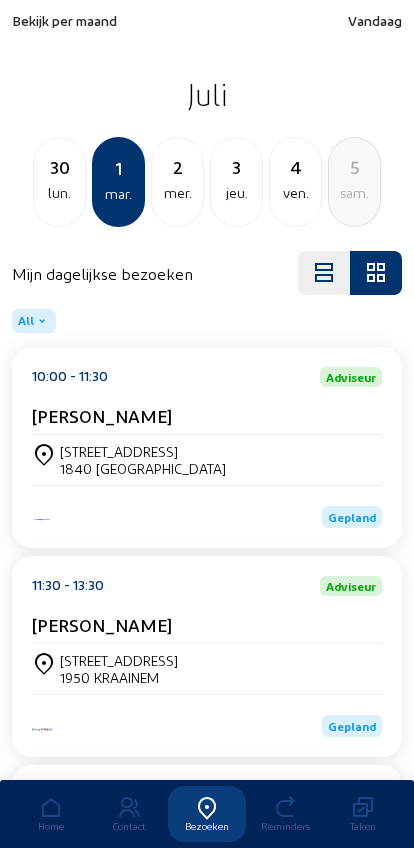 click on "30" 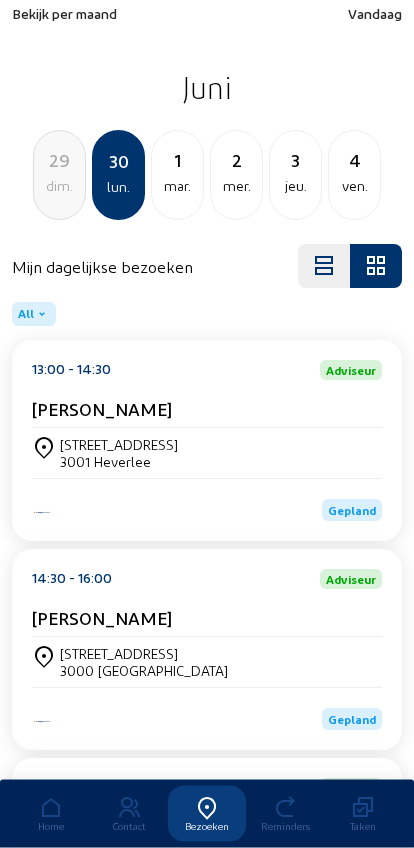 scroll, scrollTop: 0, scrollLeft: 0, axis: both 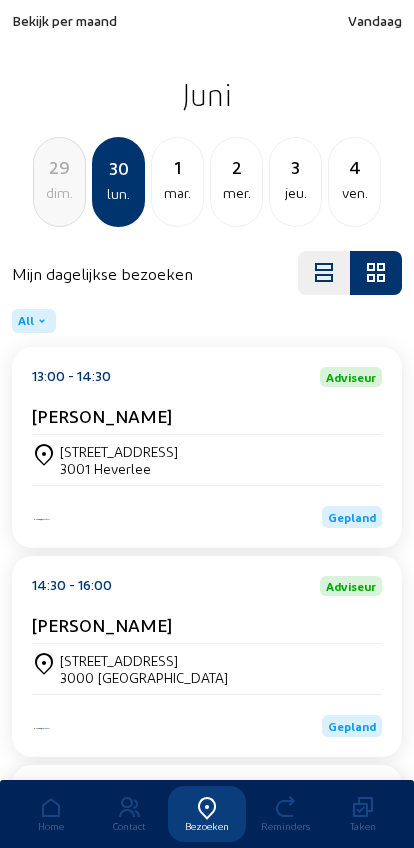 click on "dim." 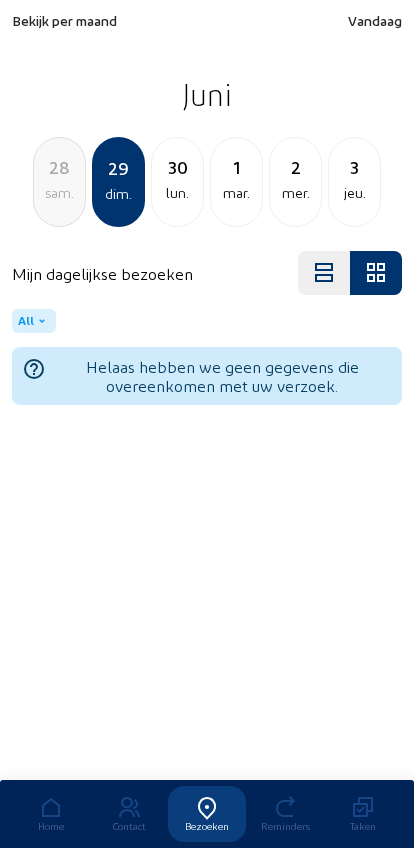 click on "sam." 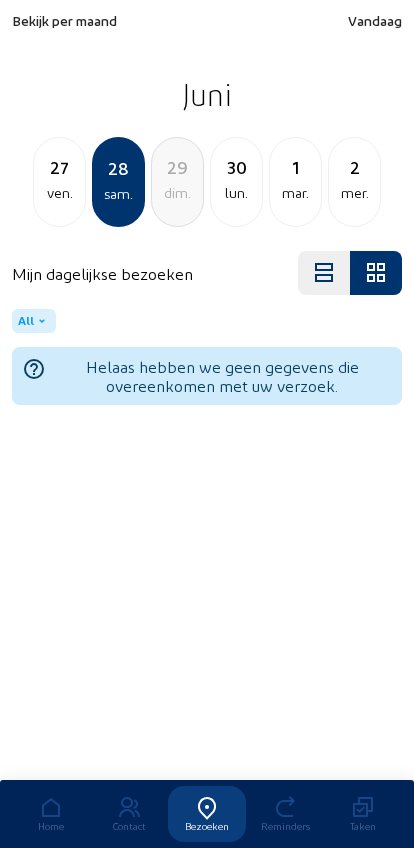 click on "ven." 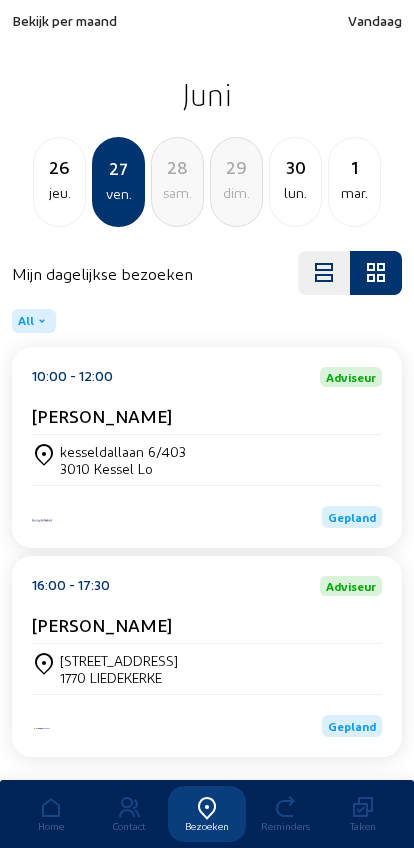 scroll, scrollTop: 55, scrollLeft: 0, axis: vertical 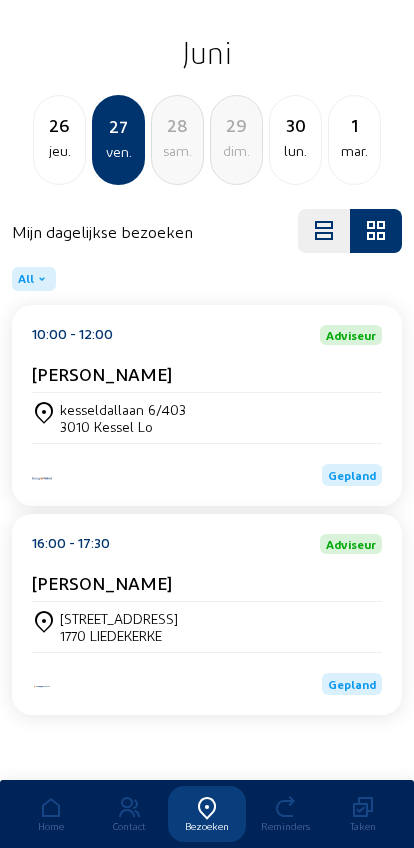 click on "jeu." 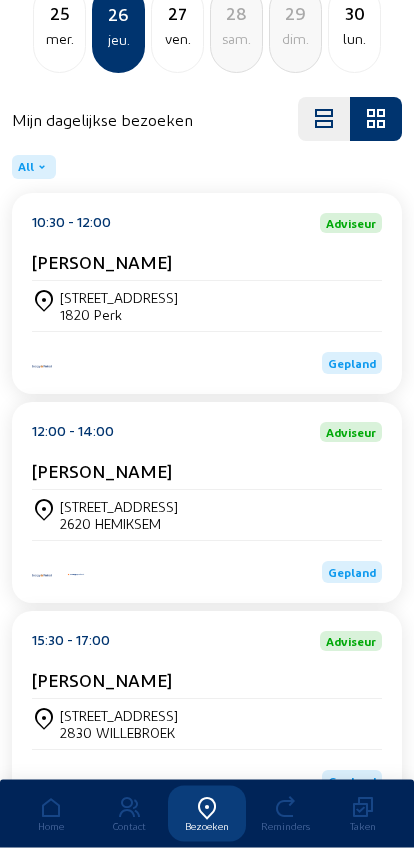 scroll, scrollTop: 0, scrollLeft: 0, axis: both 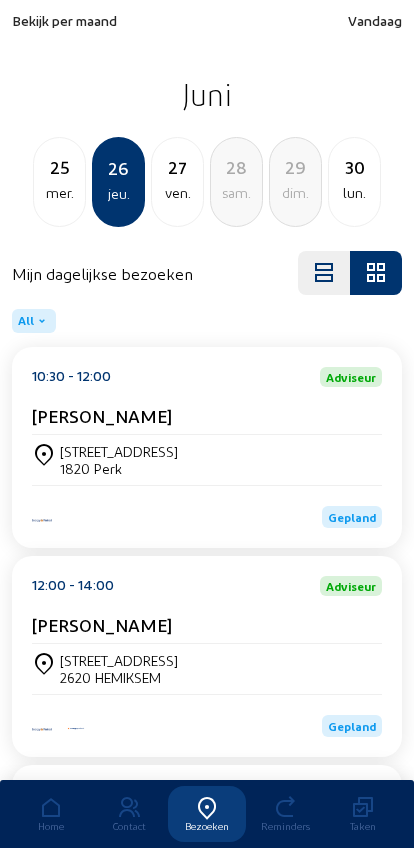 click on "mer." 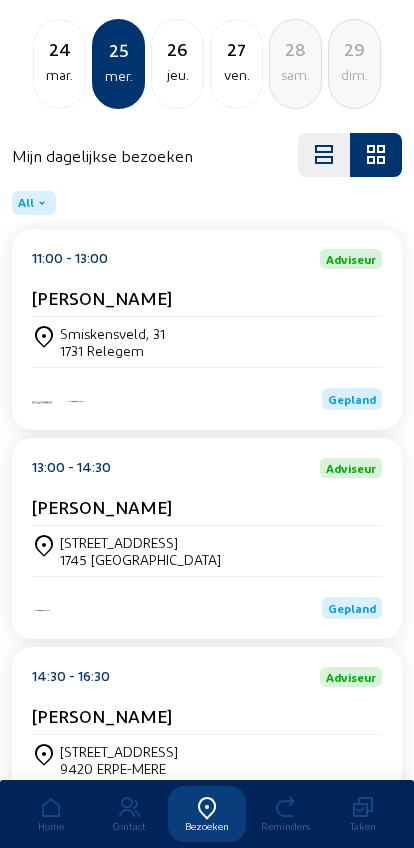 scroll, scrollTop: 270, scrollLeft: 0, axis: vertical 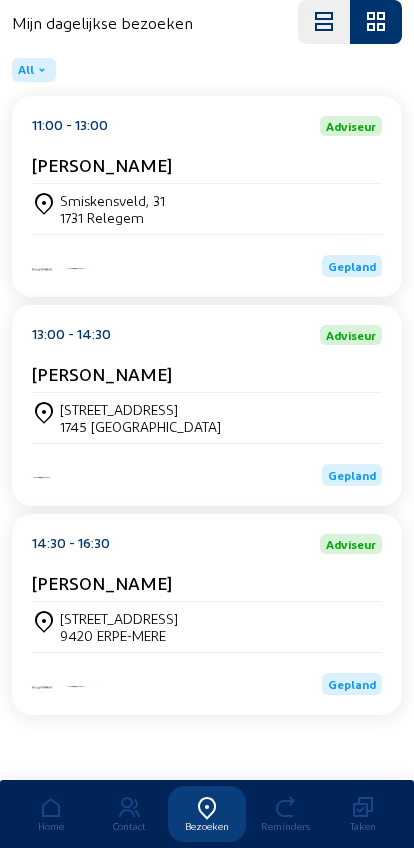 click on "Jose Corrales" 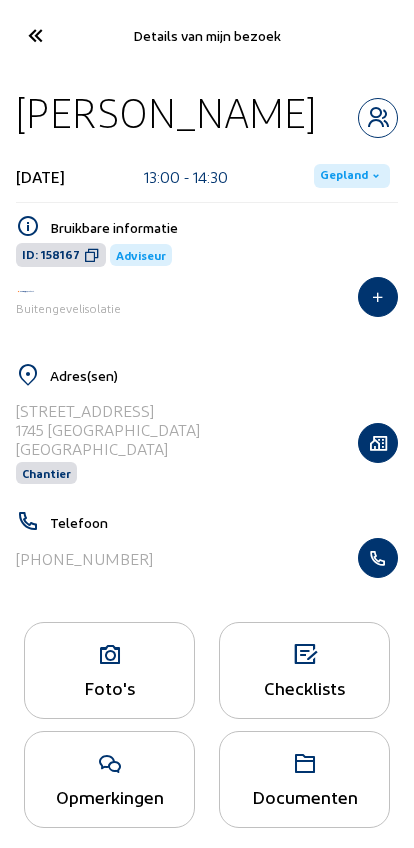 click on "Telefoon  +32 476 20 38 21" 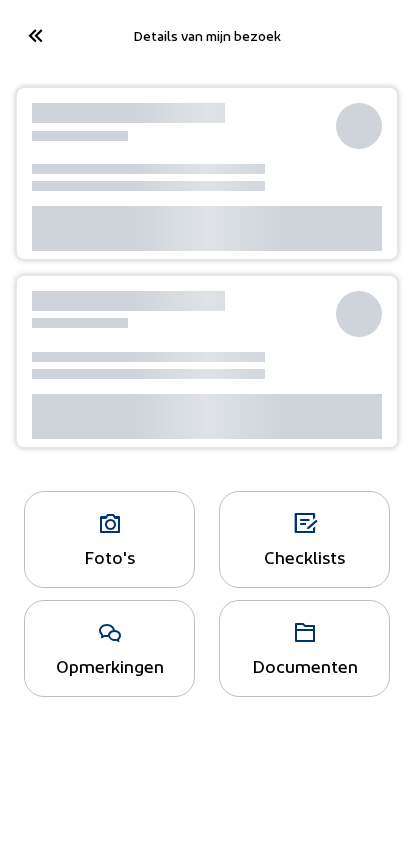 scroll, scrollTop: 0, scrollLeft: 0, axis: both 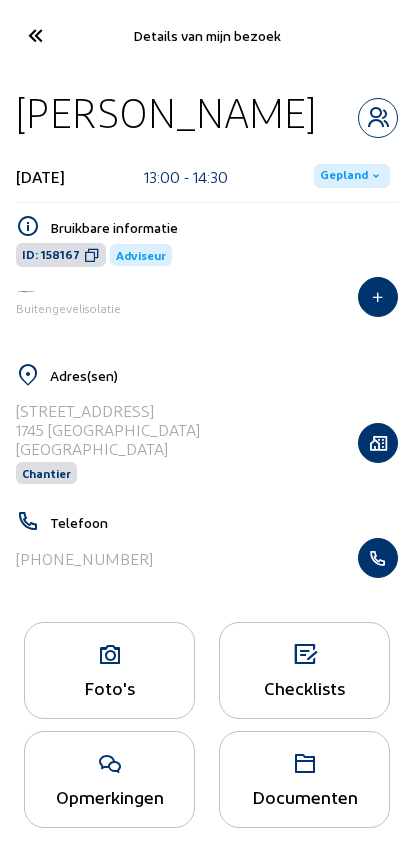 click 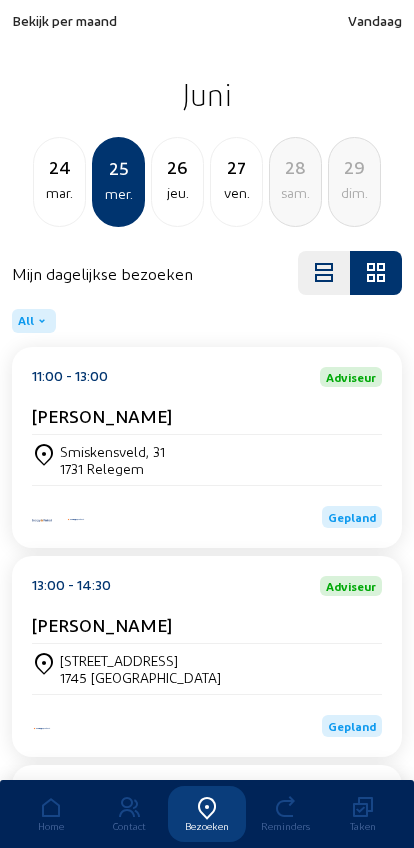 click on "Bekijk per maand" 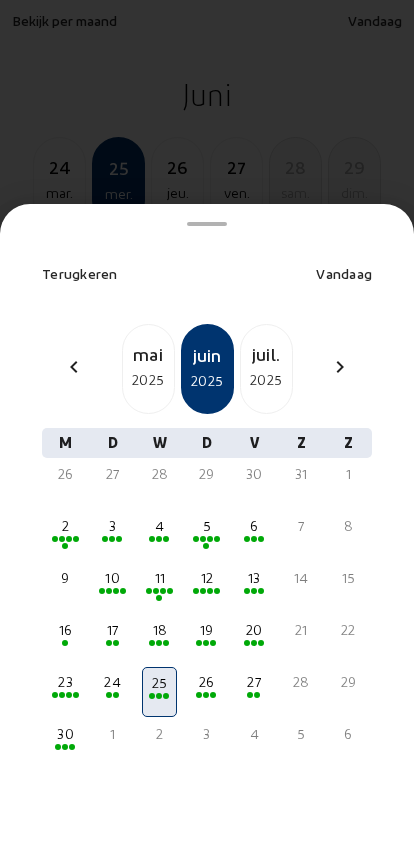 click on "12" at bounding box center [206, 578] 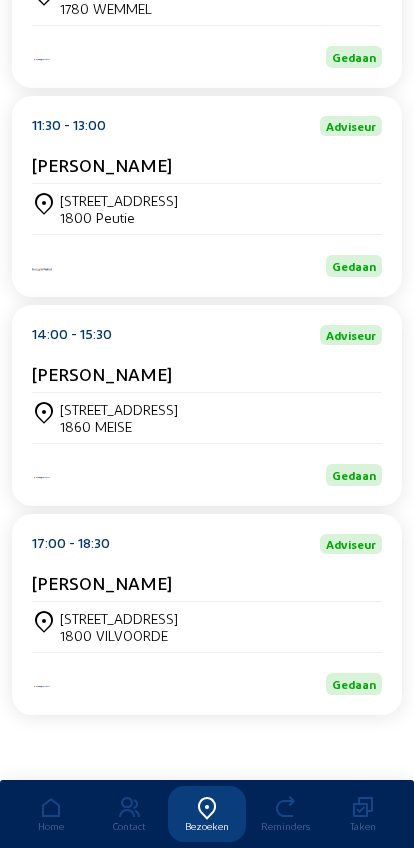 scroll, scrollTop: 485, scrollLeft: 0, axis: vertical 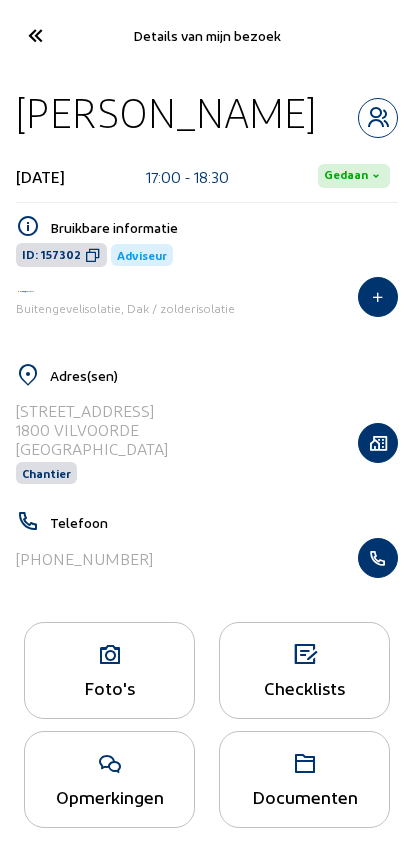 click 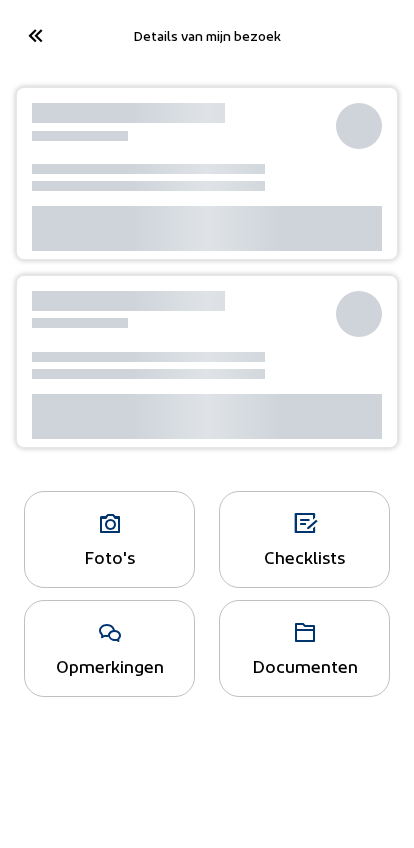 scroll, scrollTop: 0, scrollLeft: 0, axis: both 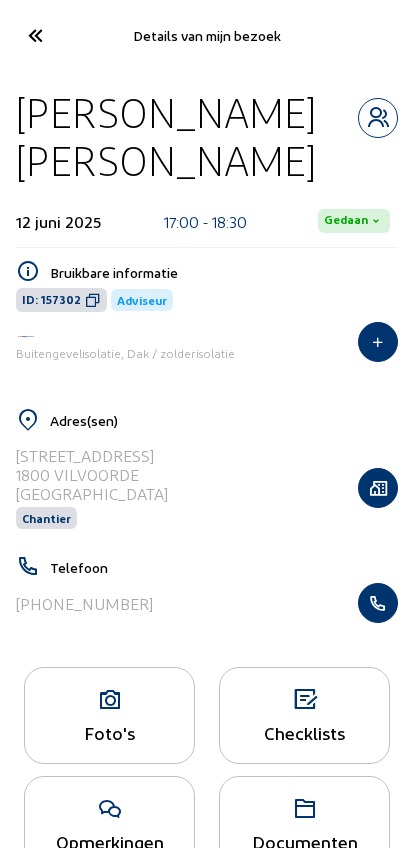click 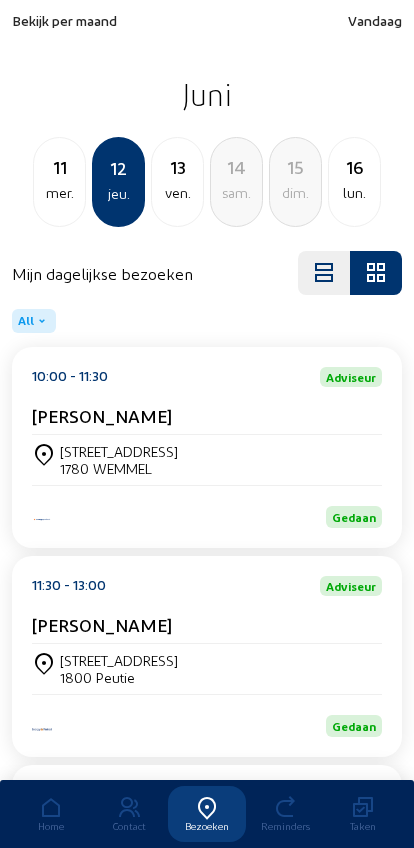 click on "Bekijk per maand" 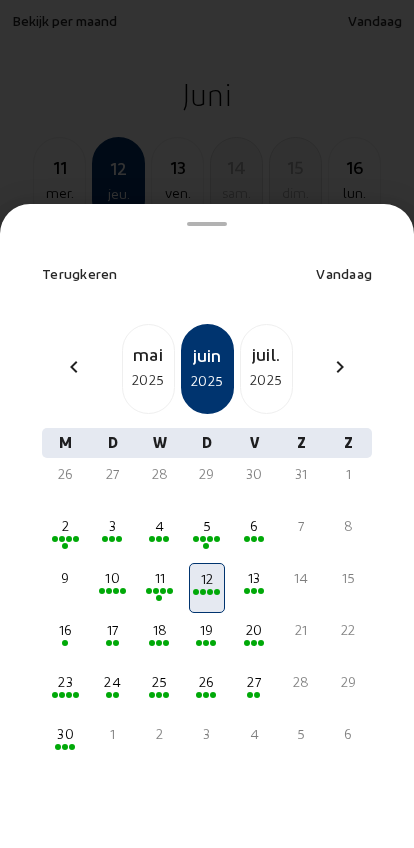 click on "chevron_left" at bounding box center [74, 369] 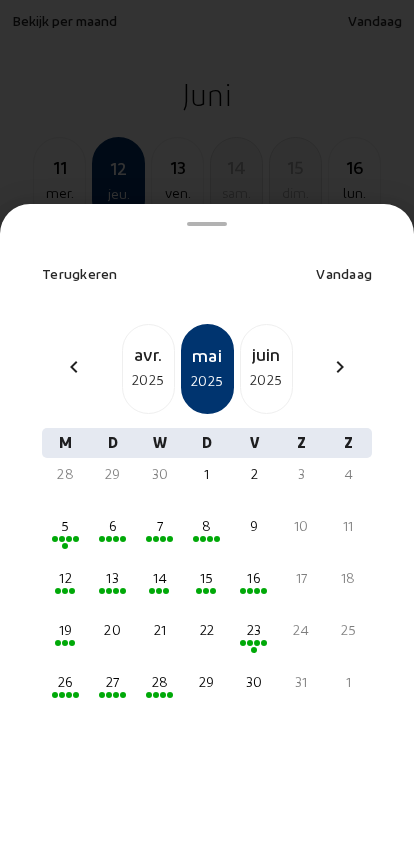 click on "2025" at bounding box center [148, 380] 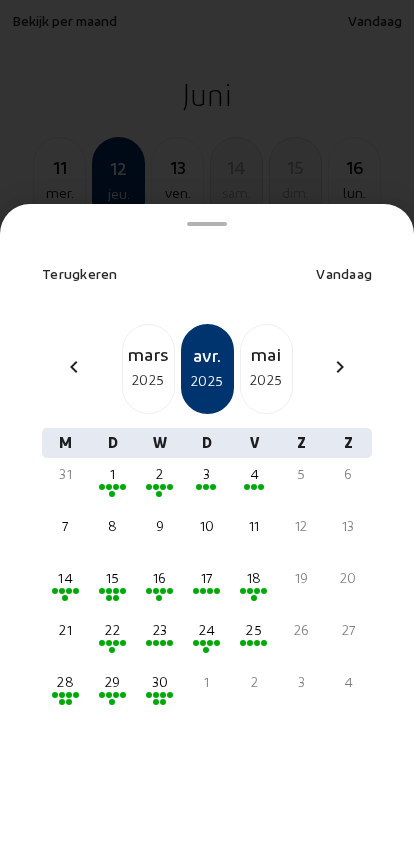click at bounding box center [62, 591] 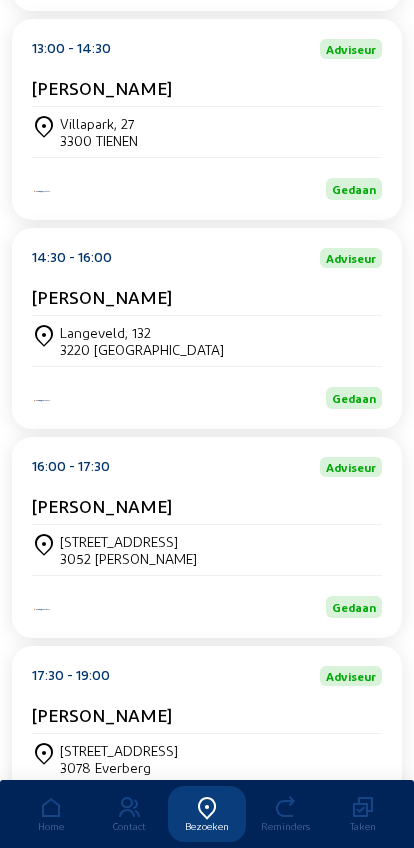 scroll, scrollTop: 552, scrollLeft: 0, axis: vertical 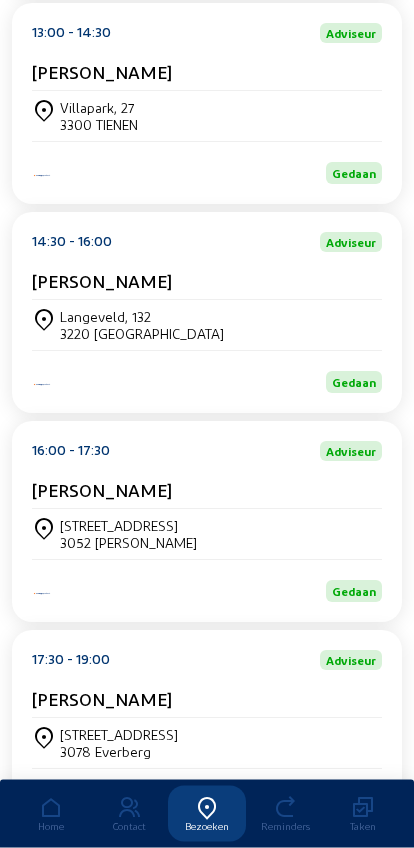 click on "[STREET_ADDRESS]" 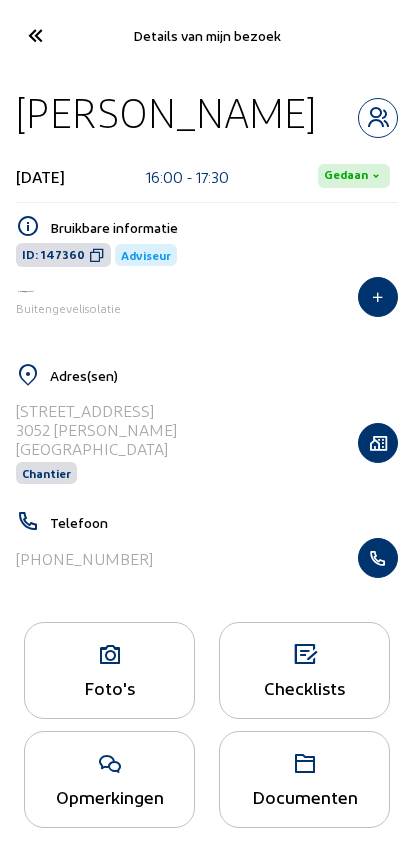 click on "Telefoon  [PHONE_NUMBER]" 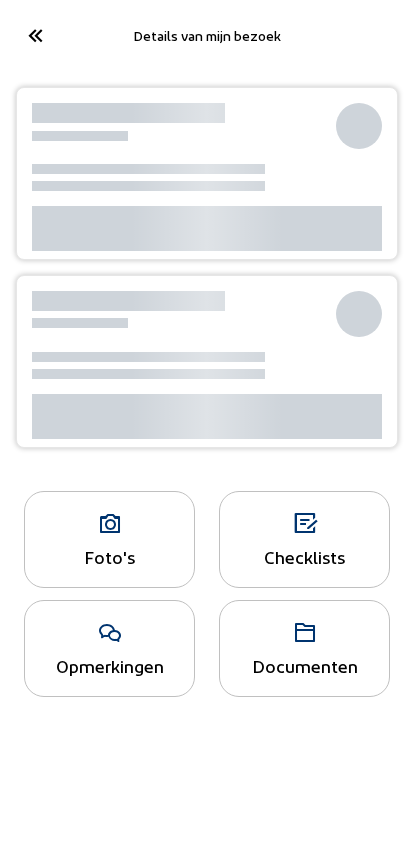 scroll, scrollTop: 0, scrollLeft: 0, axis: both 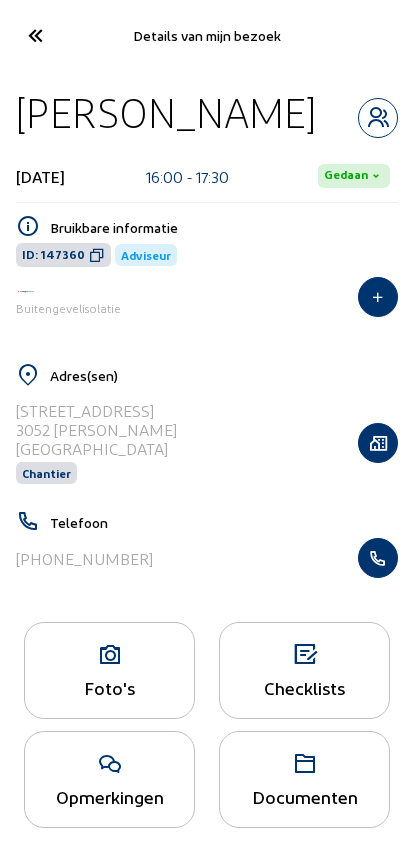 click 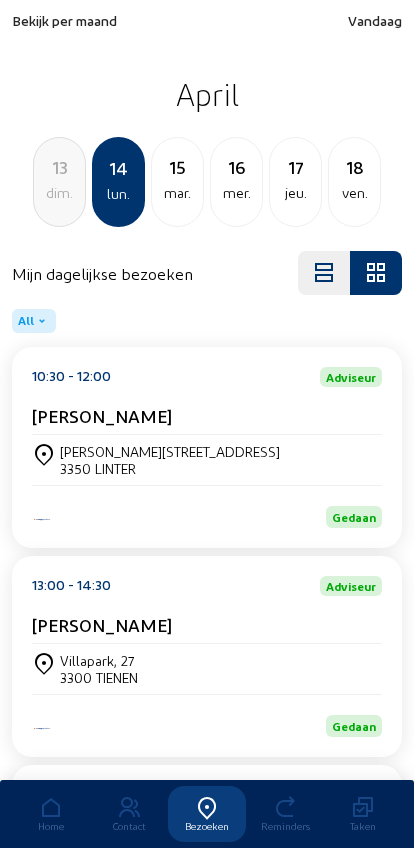 click on "Bekijk per maand" 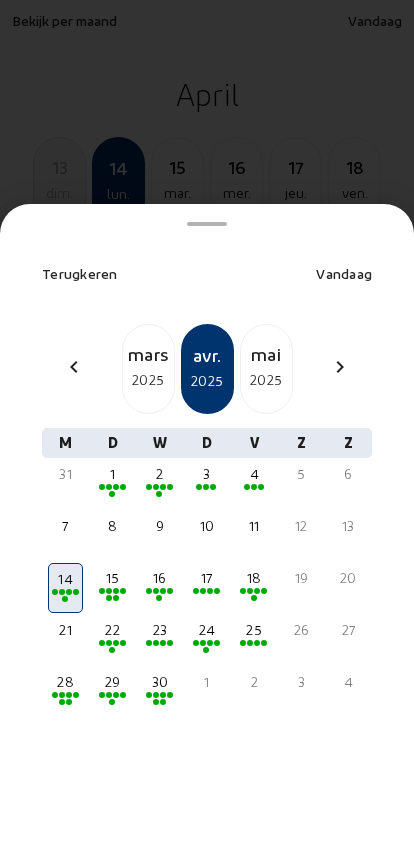click on "mai 2025" at bounding box center (266, 369) 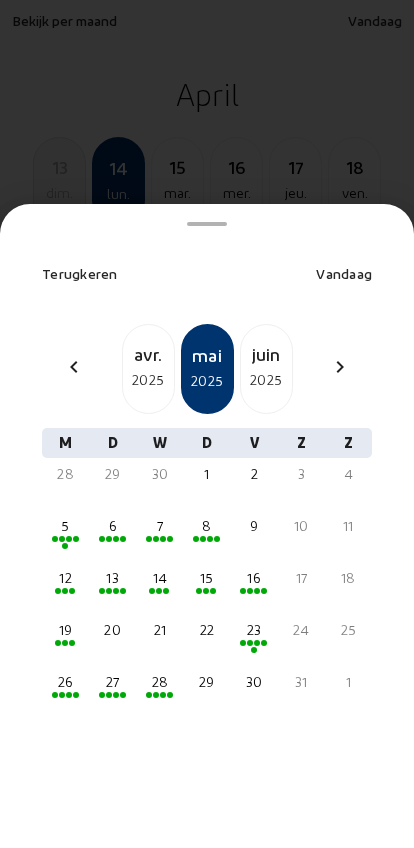 click on "juin 2025" at bounding box center (266, 369) 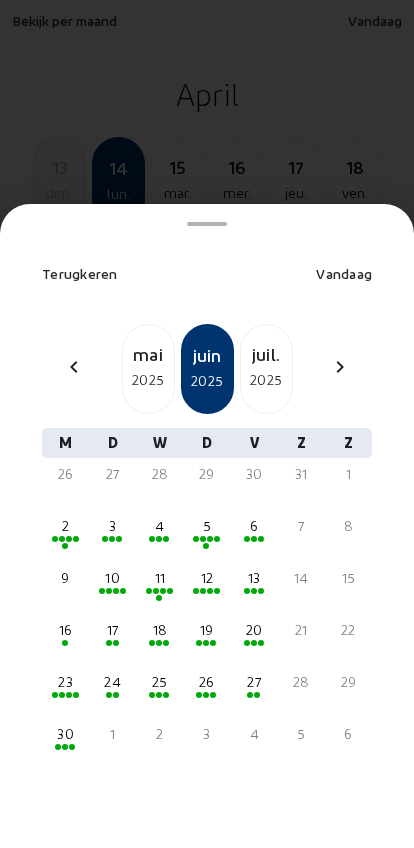 click on "30" at bounding box center [65, 734] 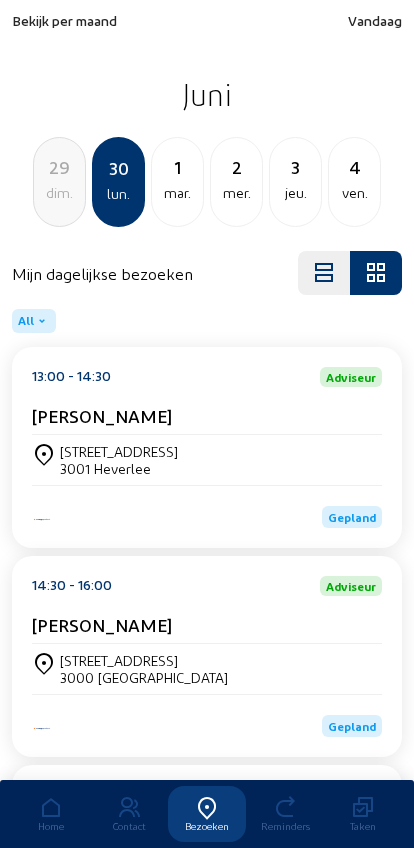 click on "Oudebaan 341 3000 LEUVEN" 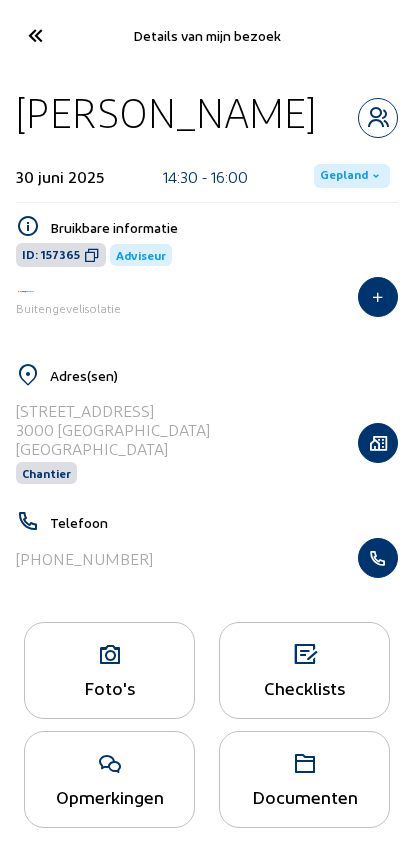 click 